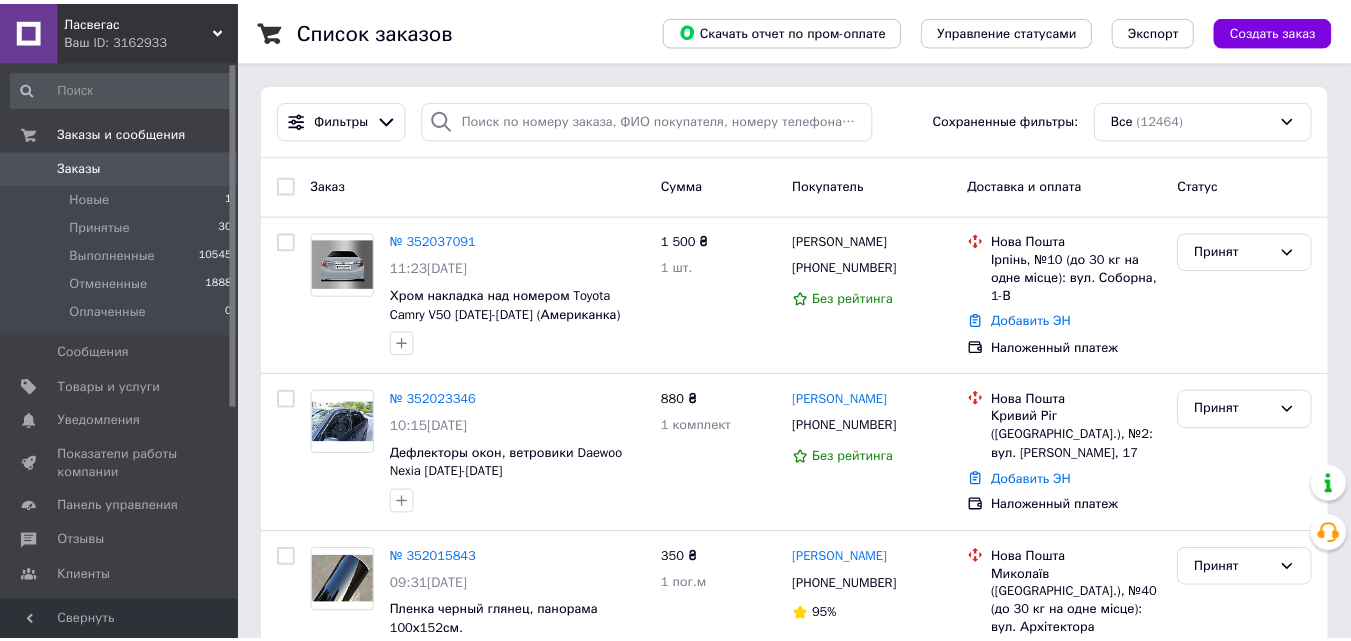 scroll, scrollTop: 0, scrollLeft: 0, axis: both 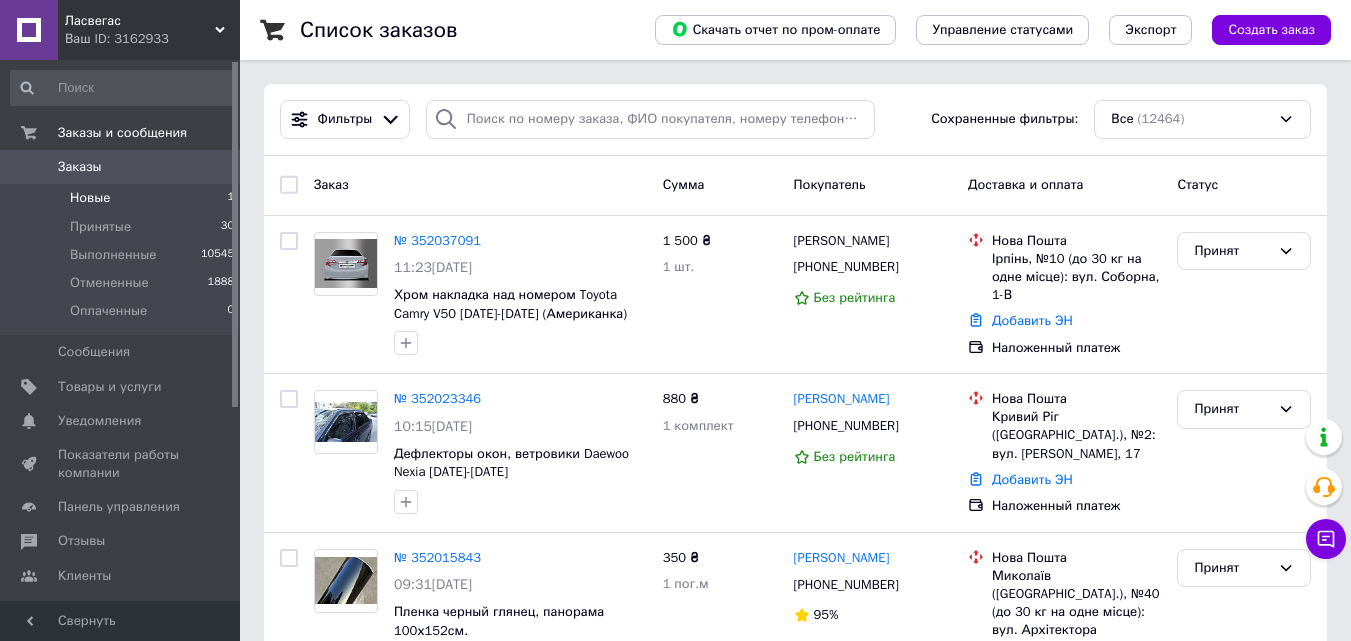 click on "Новые 1" at bounding box center [123, 198] 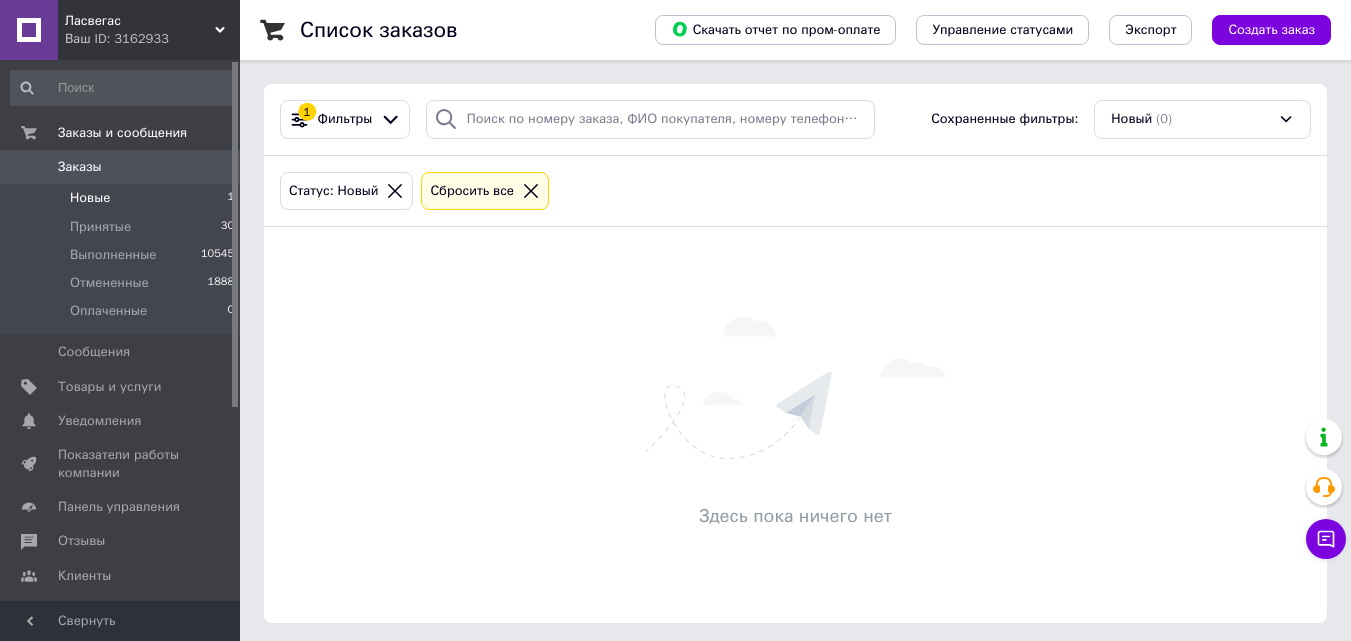 click on "Заказы 0" at bounding box center (123, 167) 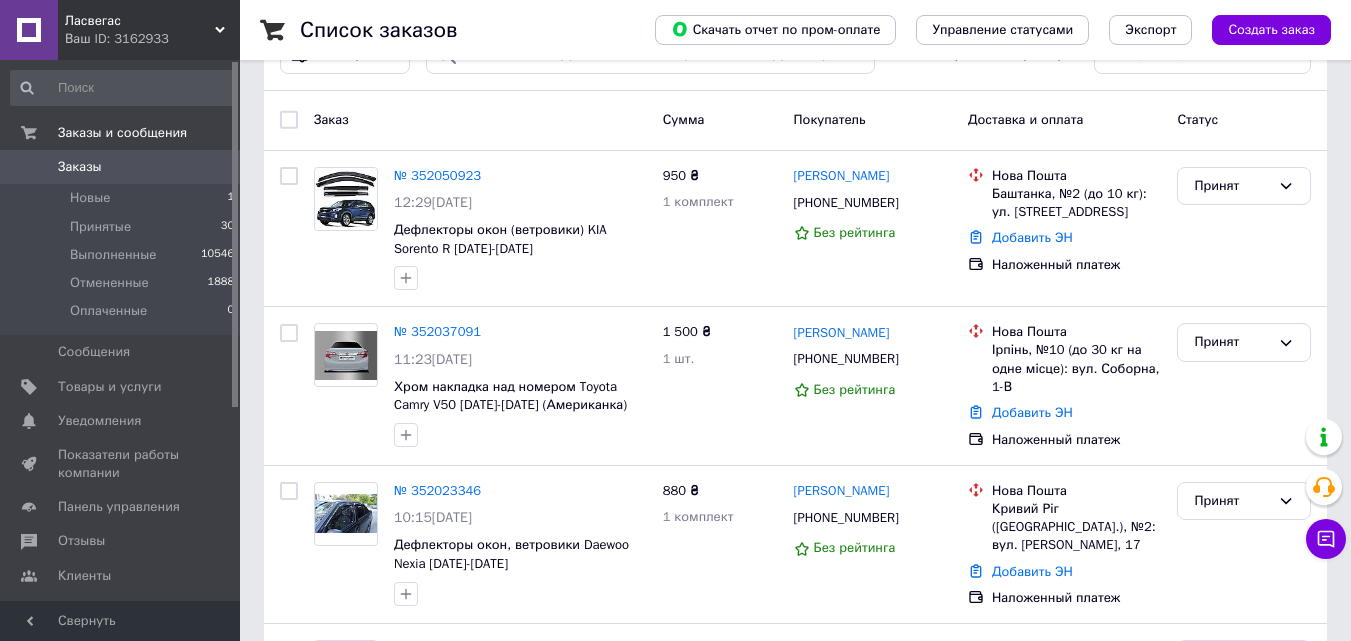 scroll, scrollTop: 100, scrollLeft: 0, axis: vertical 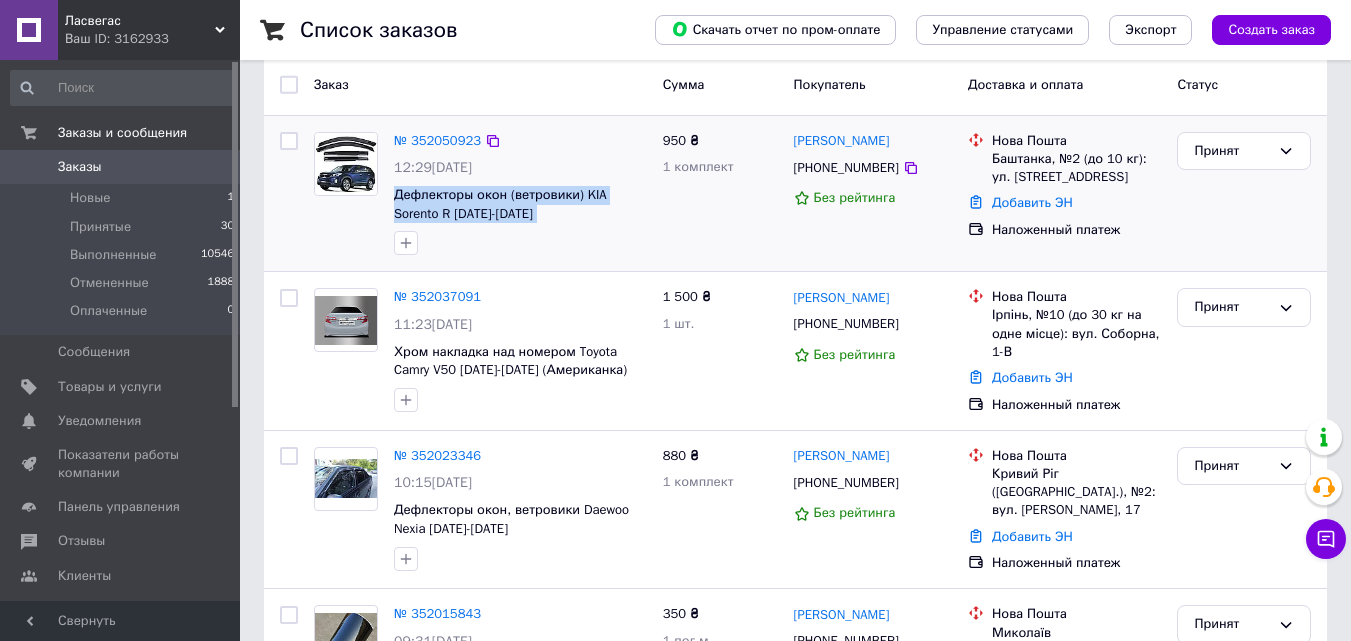 drag, startPoint x: 391, startPoint y: 189, endPoint x: 647, endPoint y: 220, distance: 257.87012 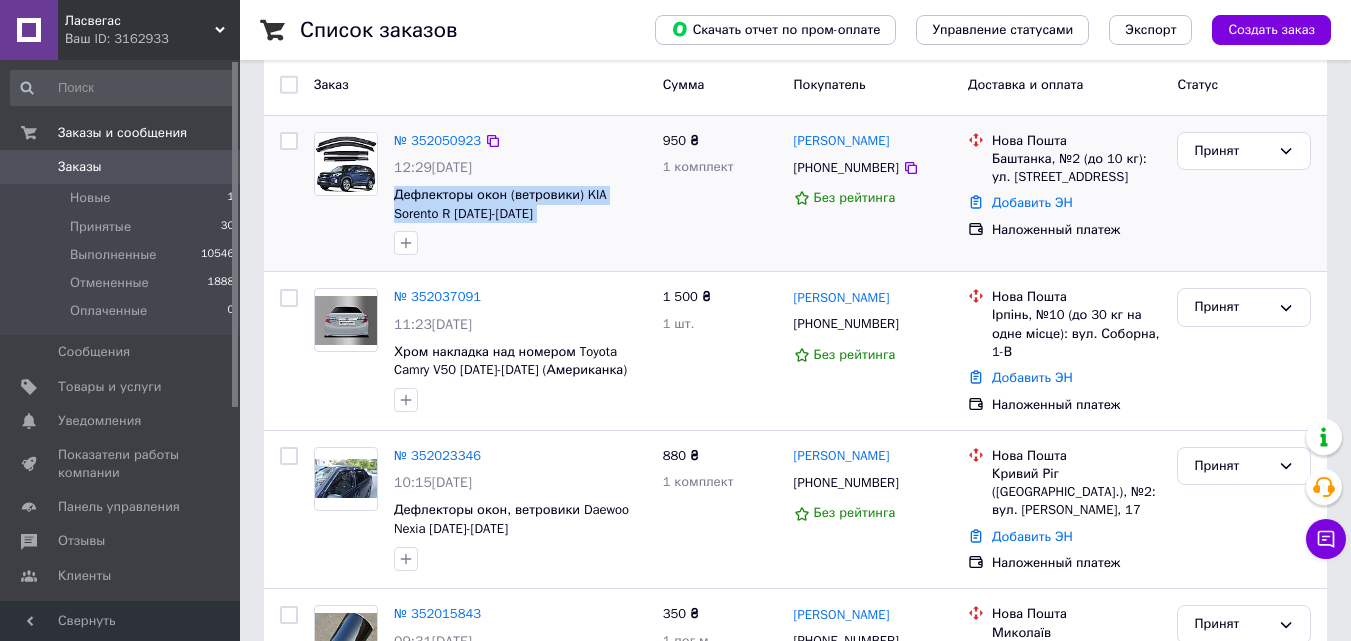 copy on "Дефлекторы окон (ветровики) KIA Sorento R [DATE]-[DATE] ([PERSON_NAME]/[GEOGRAPHIC_DATA])" 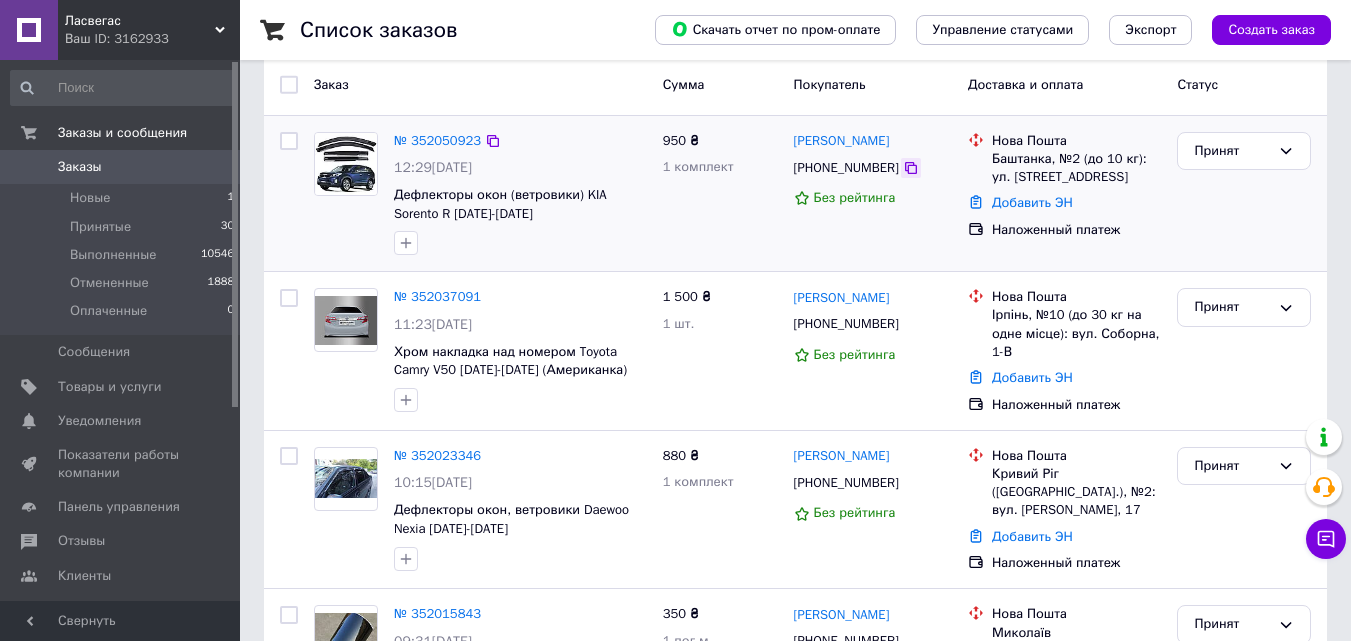click 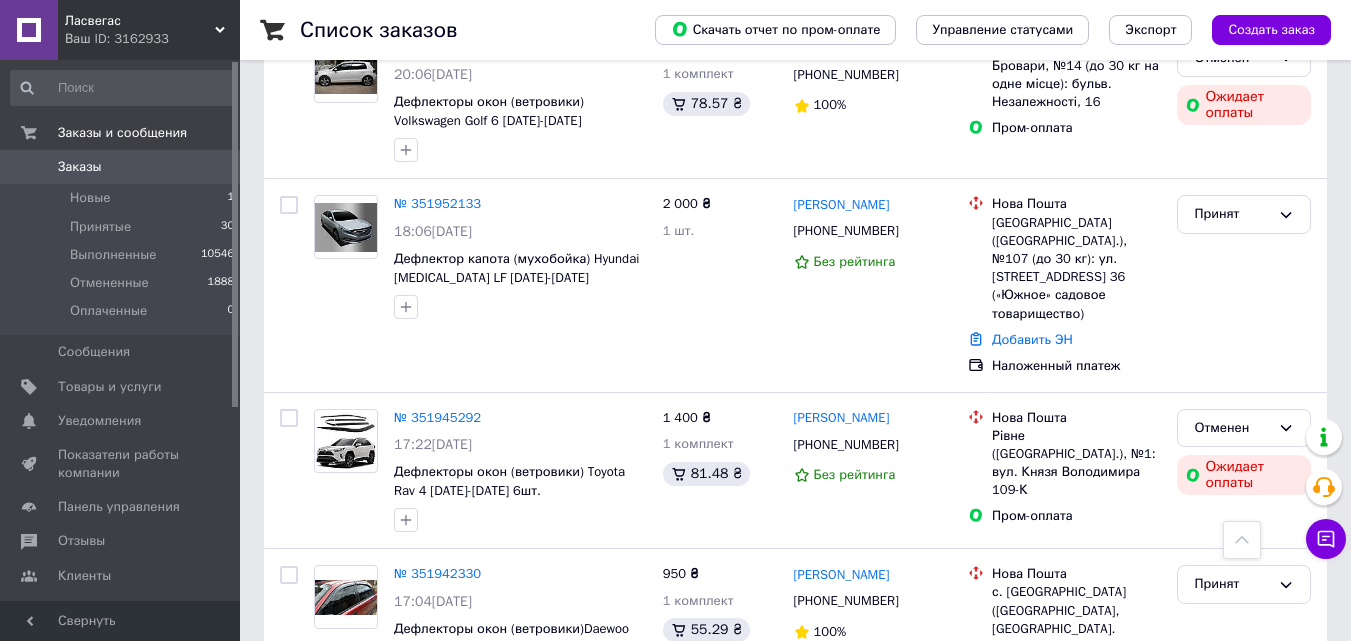 scroll, scrollTop: 1200, scrollLeft: 0, axis: vertical 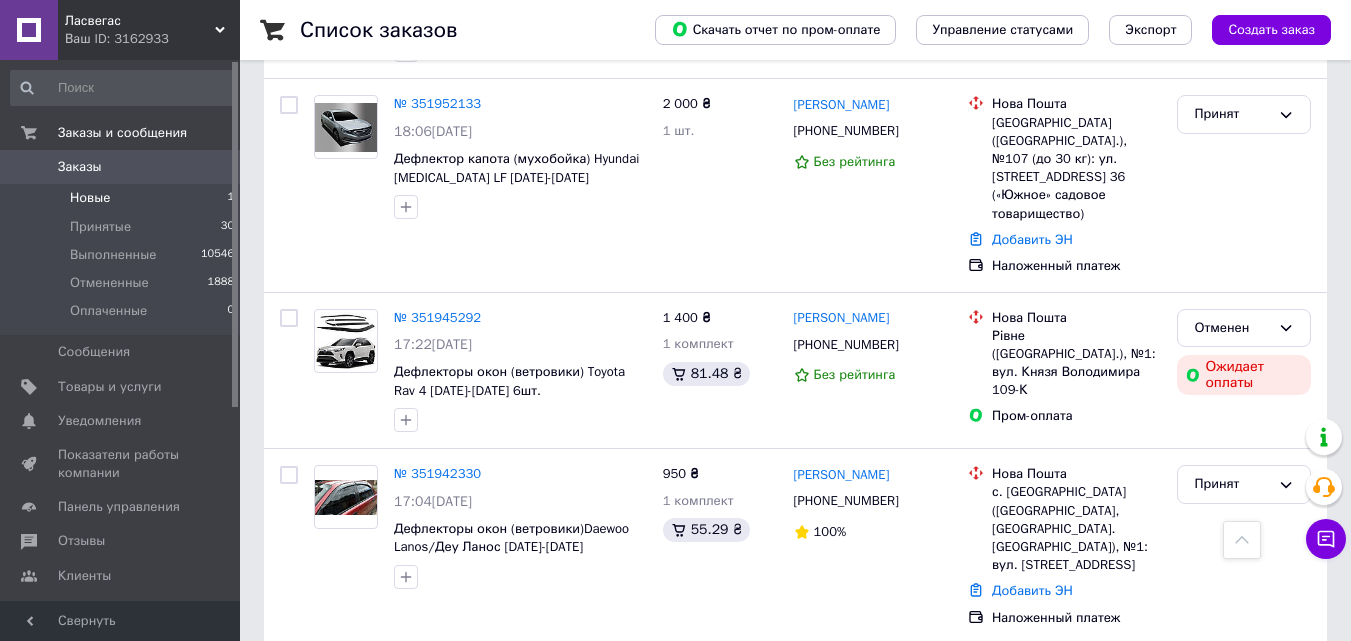 click on "Новые 1" at bounding box center [123, 198] 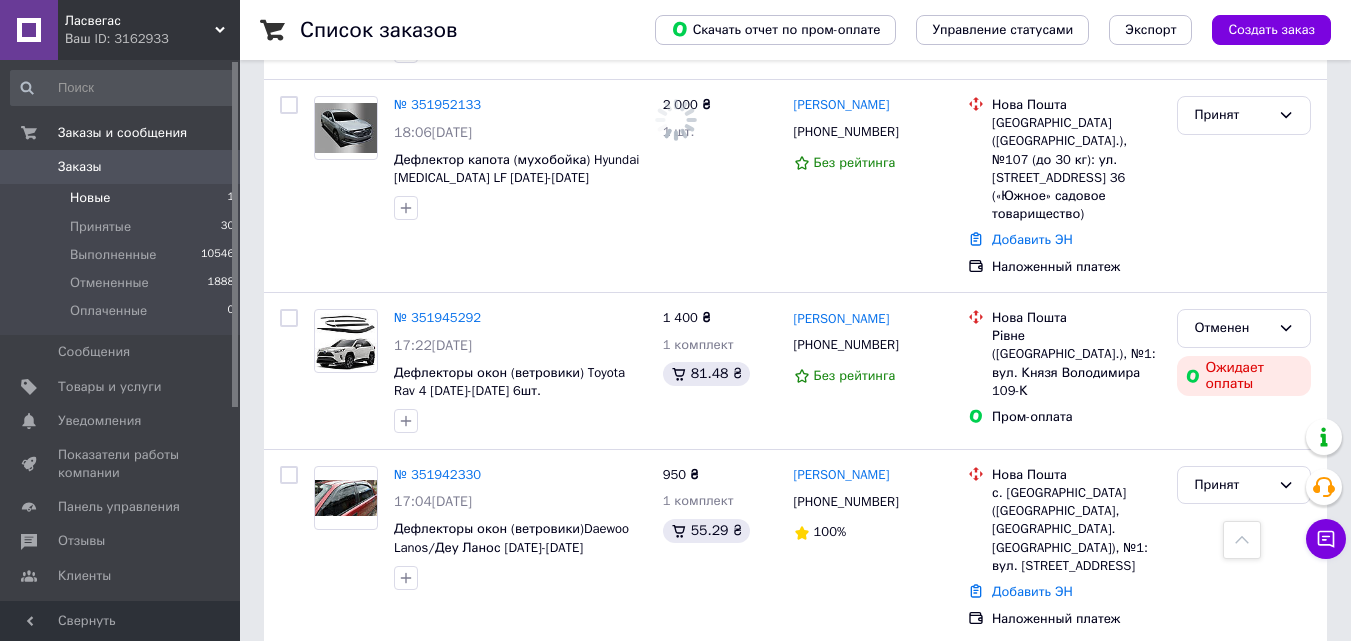 scroll, scrollTop: 0, scrollLeft: 0, axis: both 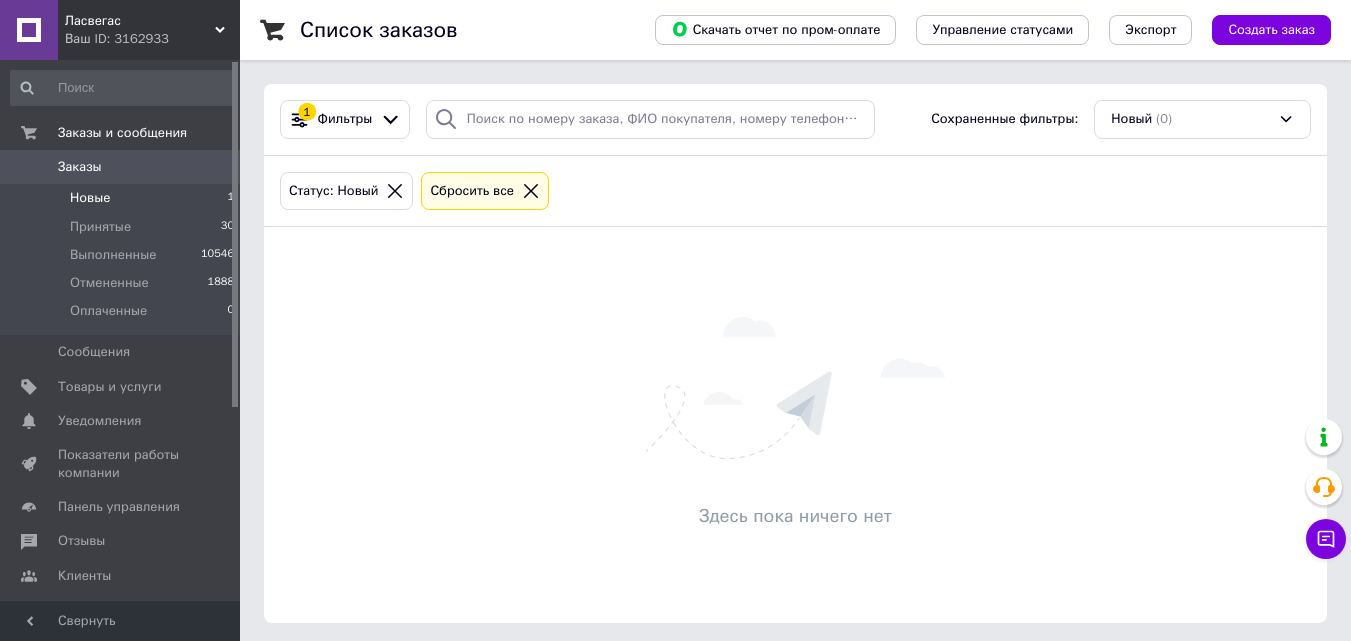 click on "Заказы" at bounding box center (121, 167) 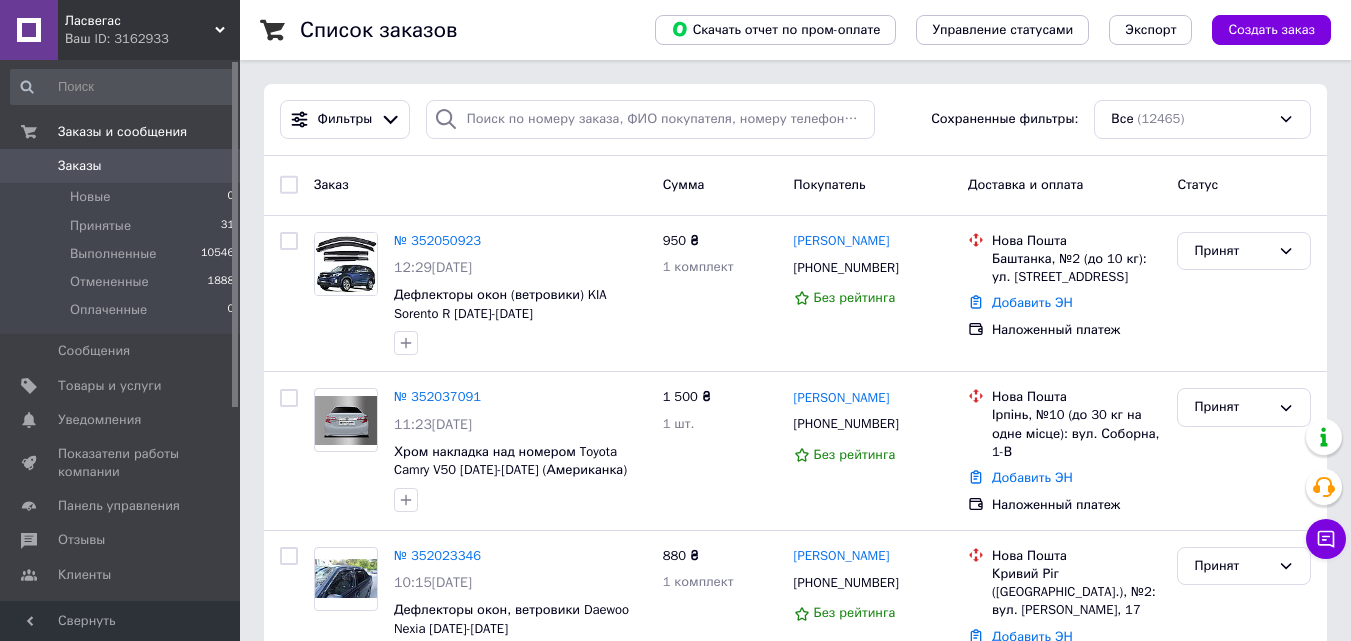 scroll, scrollTop: 0, scrollLeft: 0, axis: both 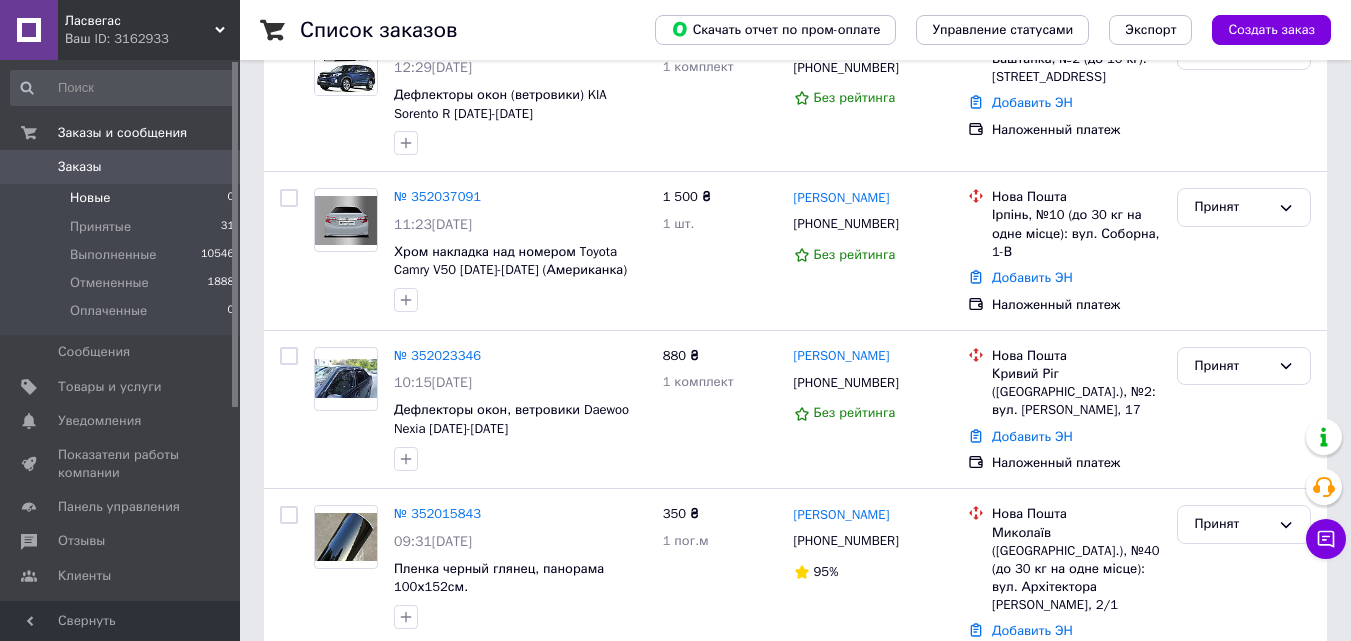 click on "Новые 0" at bounding box center [123, 198] 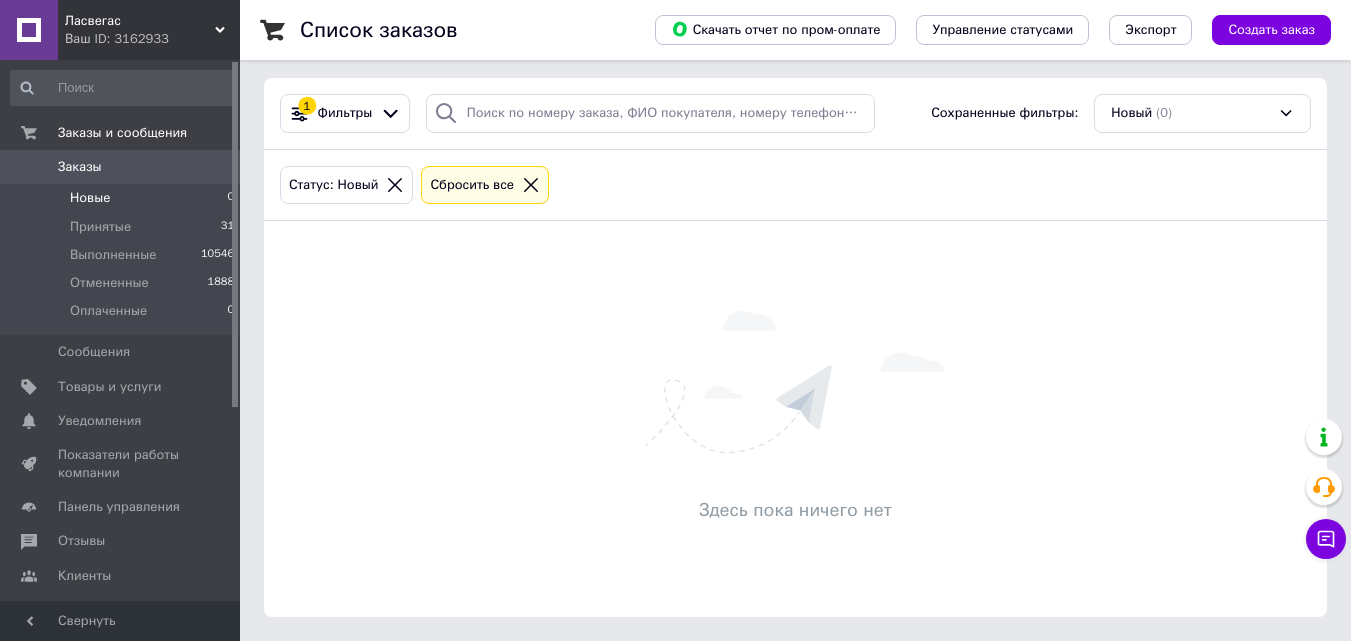 scroll, scrollTop: 0, scrollLeft: 0, axis: both 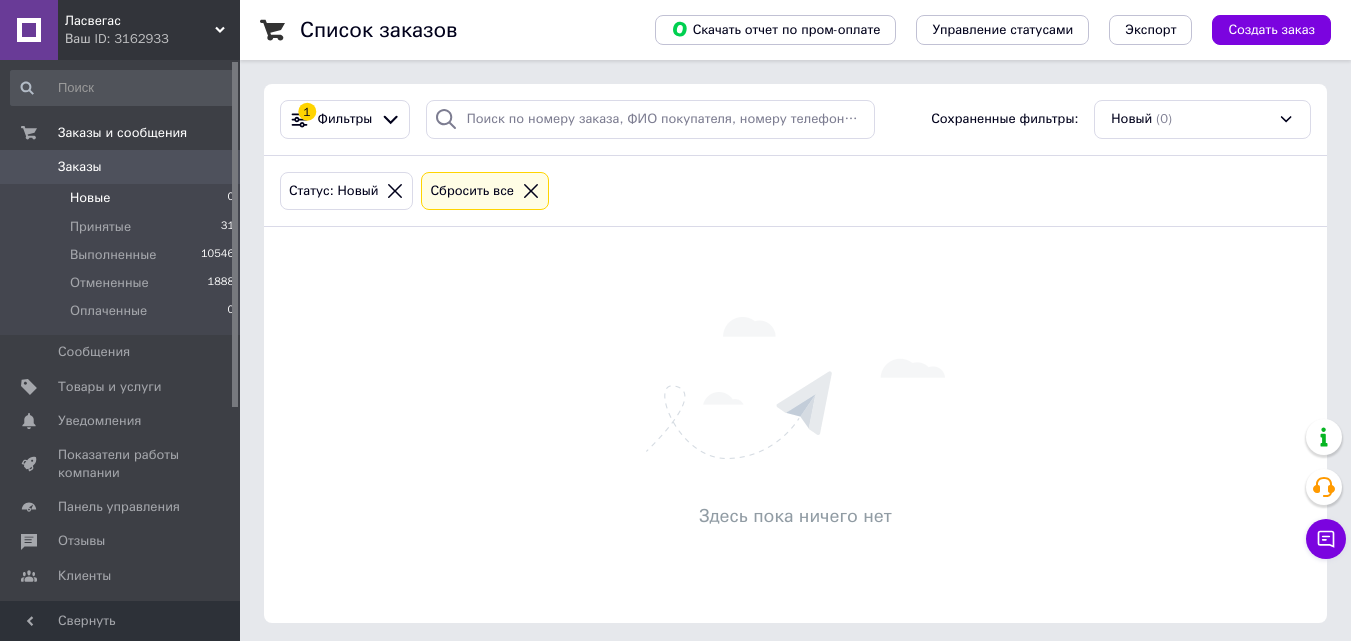 click on "0" at bounding box center [212, 167] 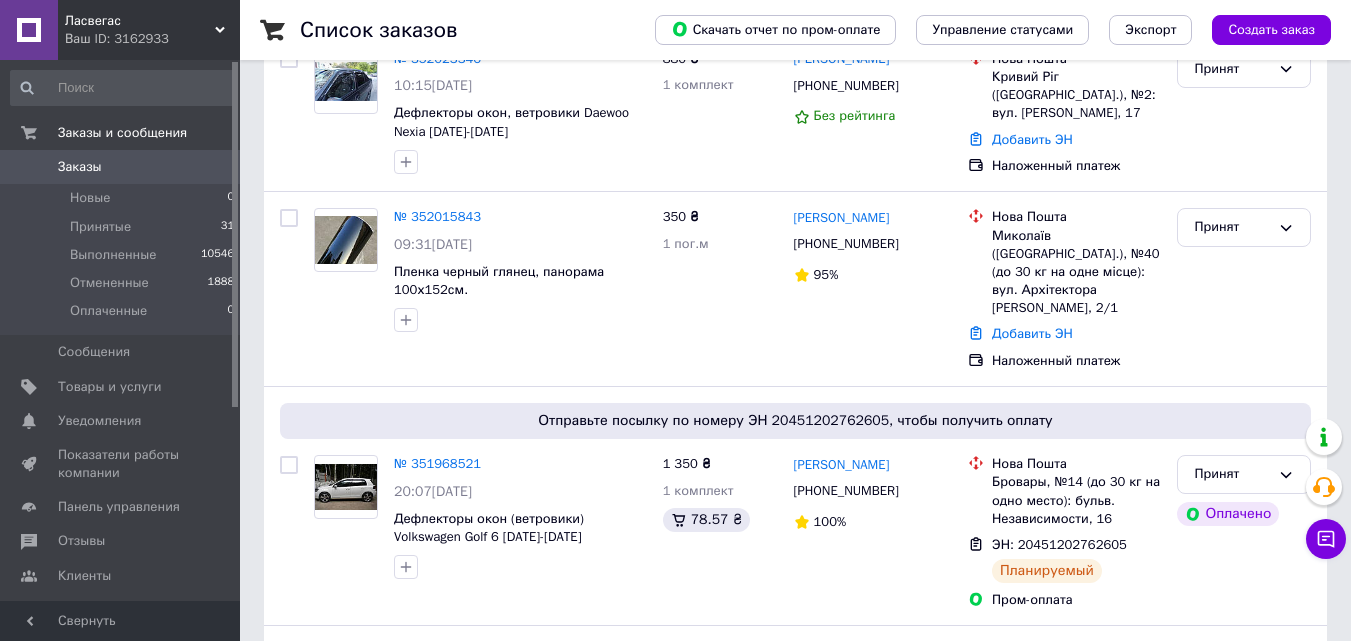 scroll, scrollTop: 500, scrollLeft: 0, axis: vertical 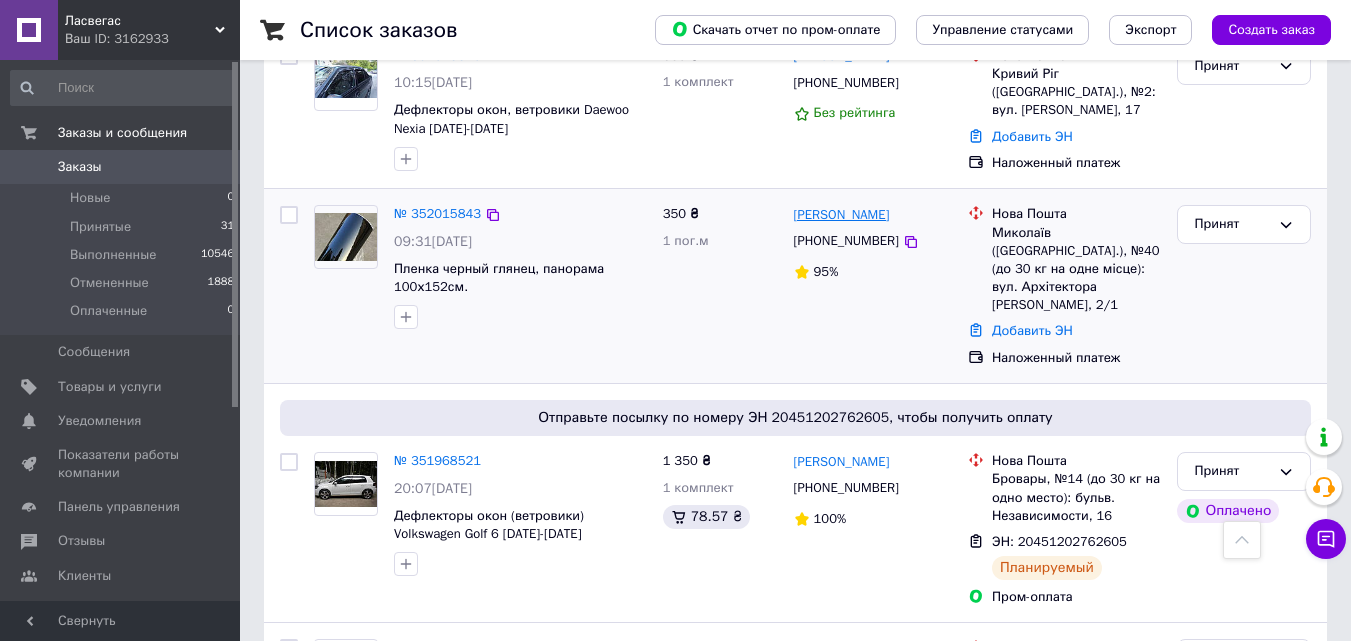 click on "[PERSON_NAME]" at bounding box center (842, 215) 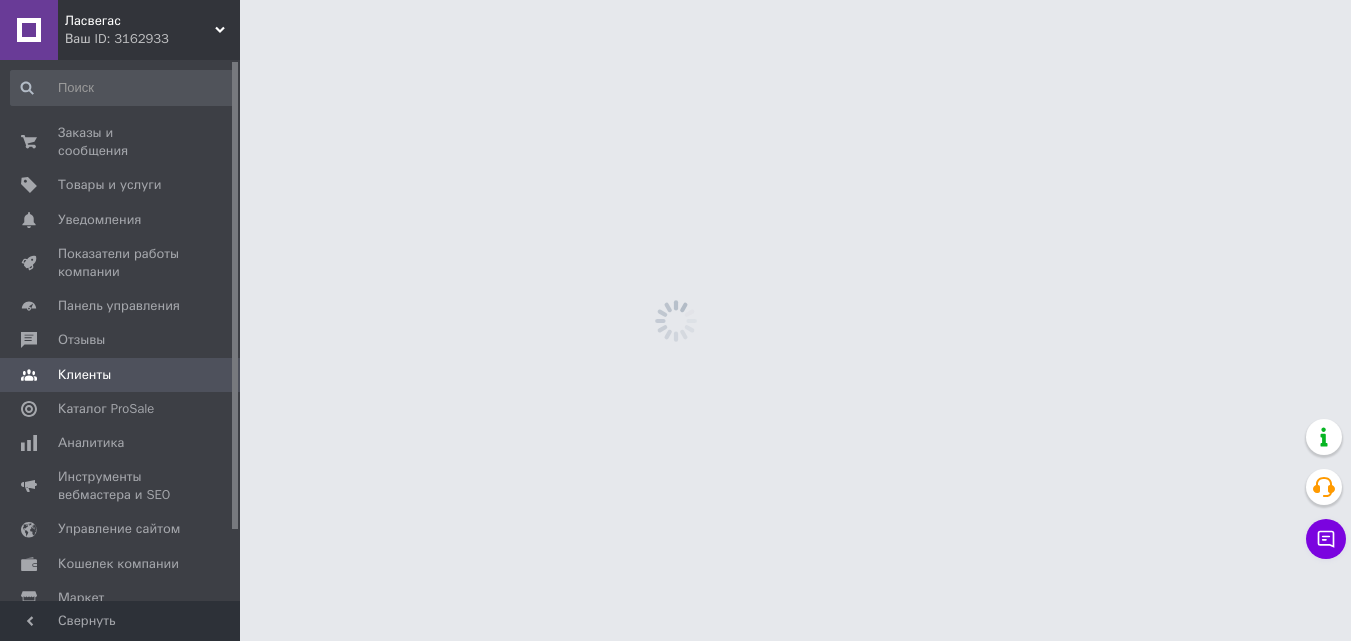 scroll, scrollTop: 0, scrollLeft: 0, axis: both 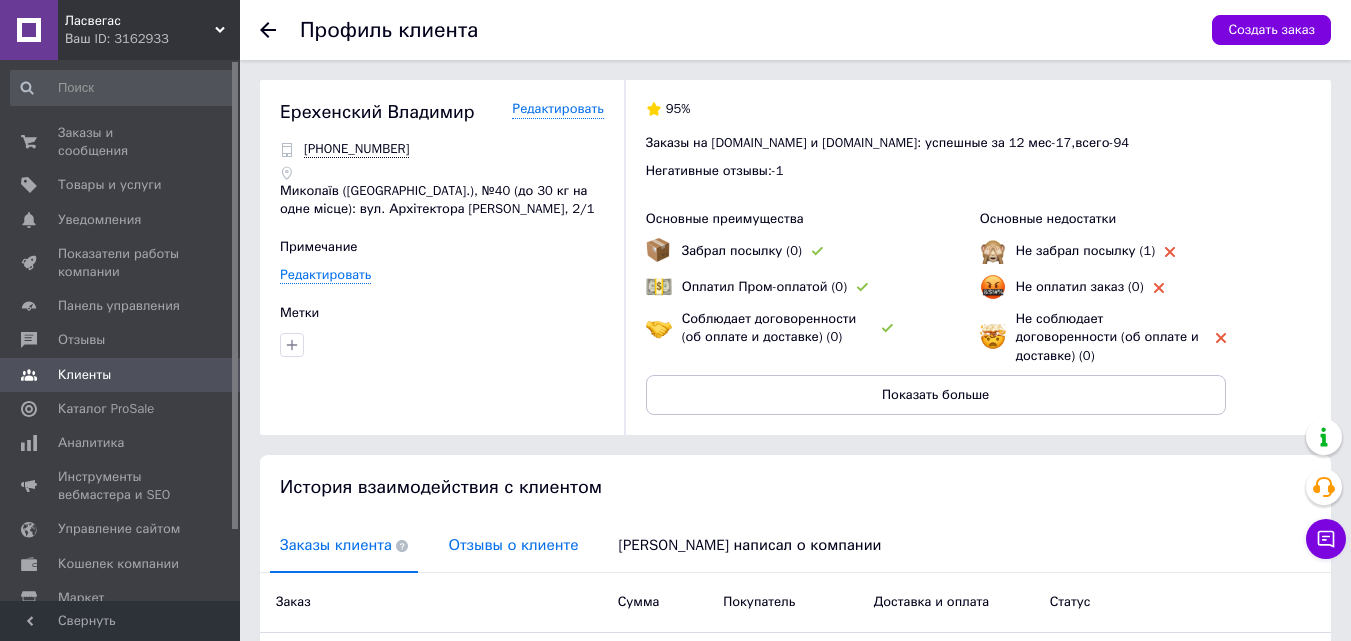 click on "Отзывы о клиенте" at bounding box center [513, 545] 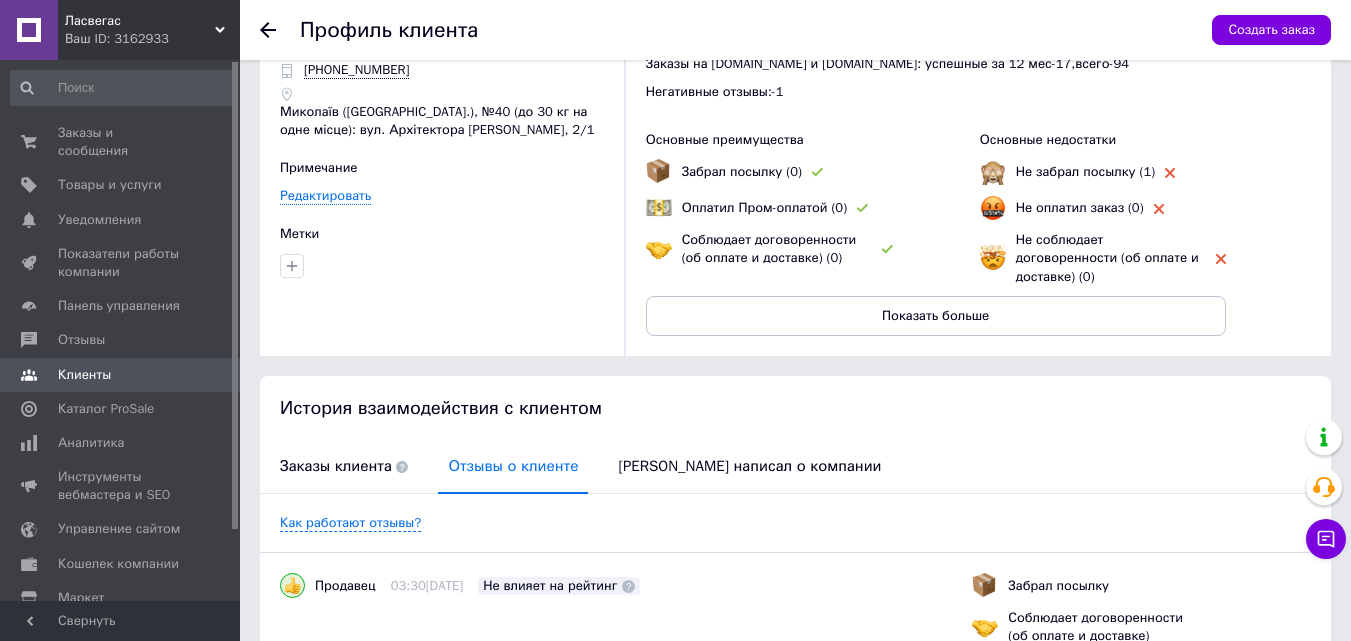 scroll, scrollTop: 0, scrollLeft: 0, axis: both 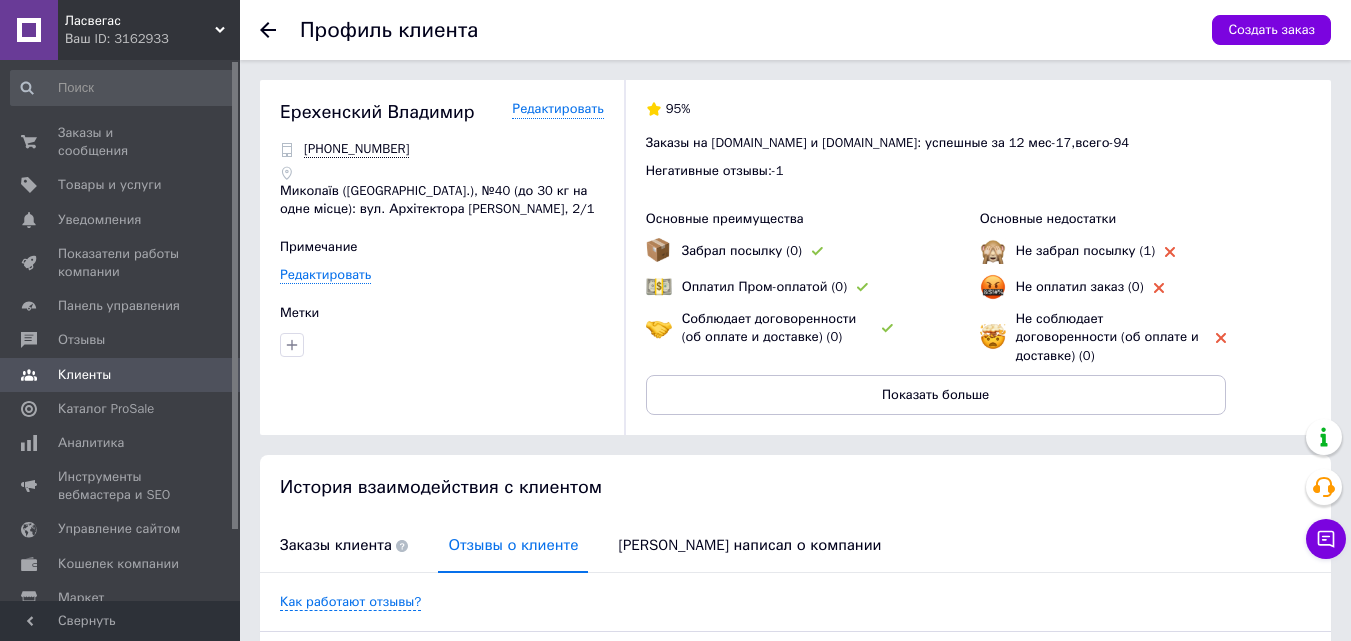 click 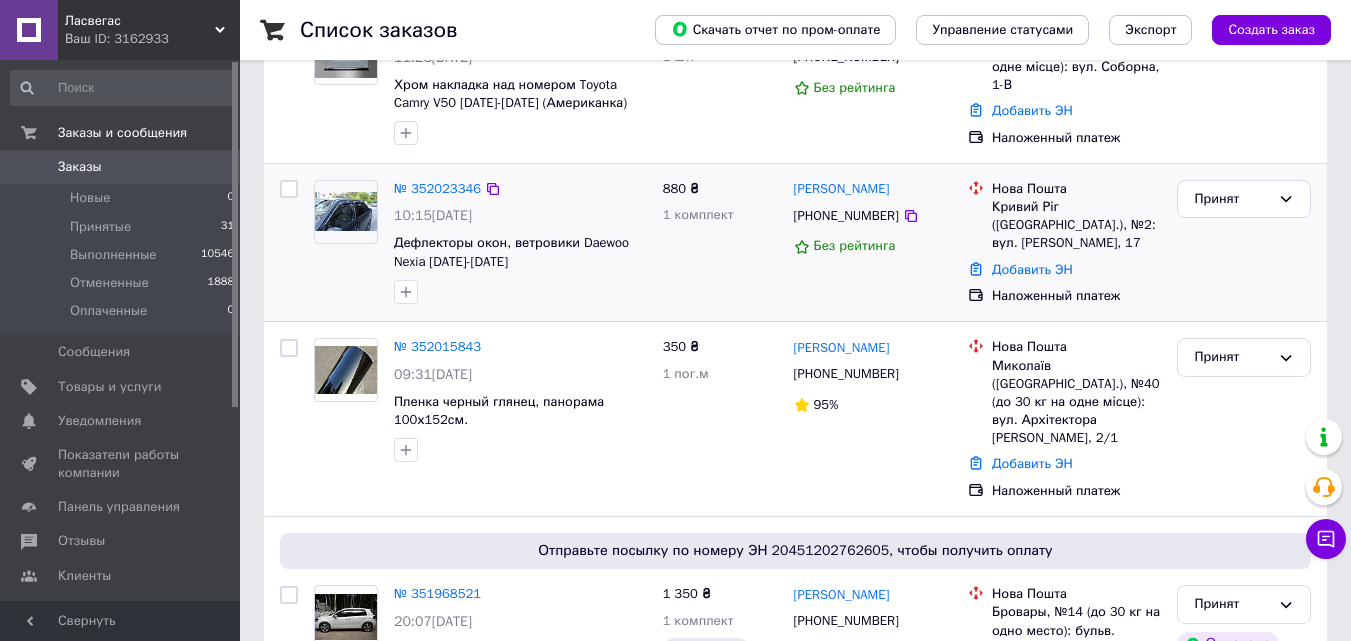 scroll, scrollTop: 400, scrollLeft: 0, axis: vertical 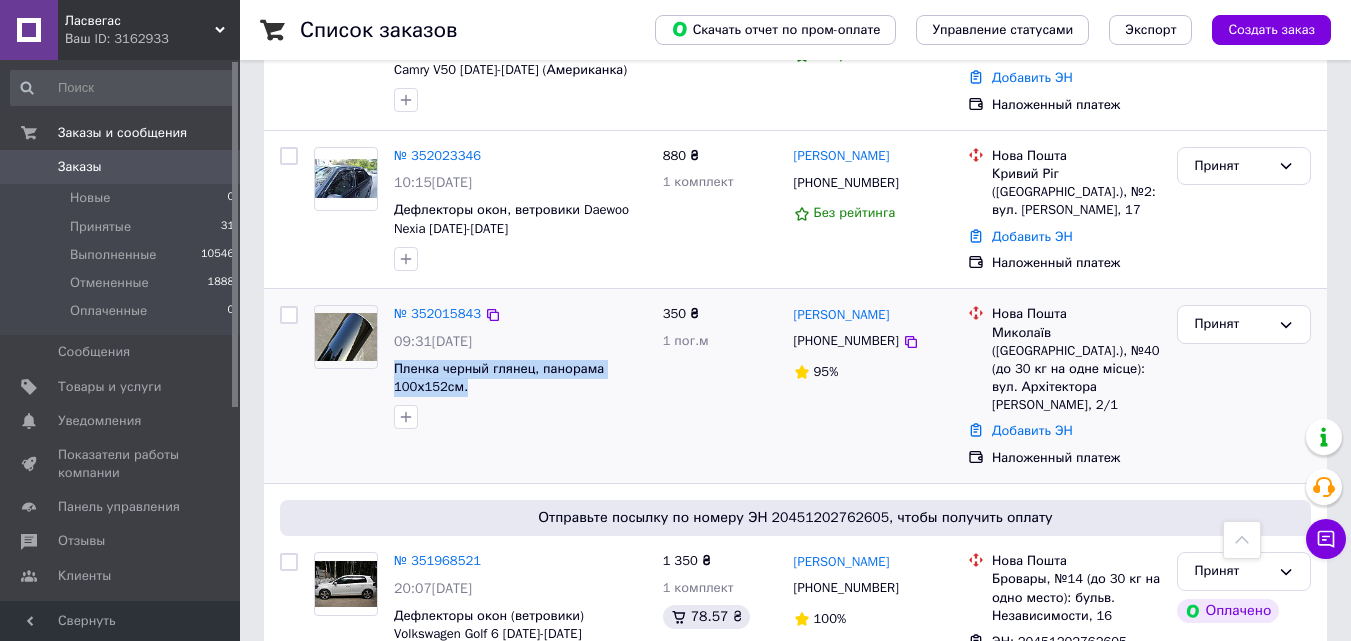 drag, startPoint x: 391, startPoint y: 380, endPoint x: 484, endPoint y: 403, distance: 95.80188 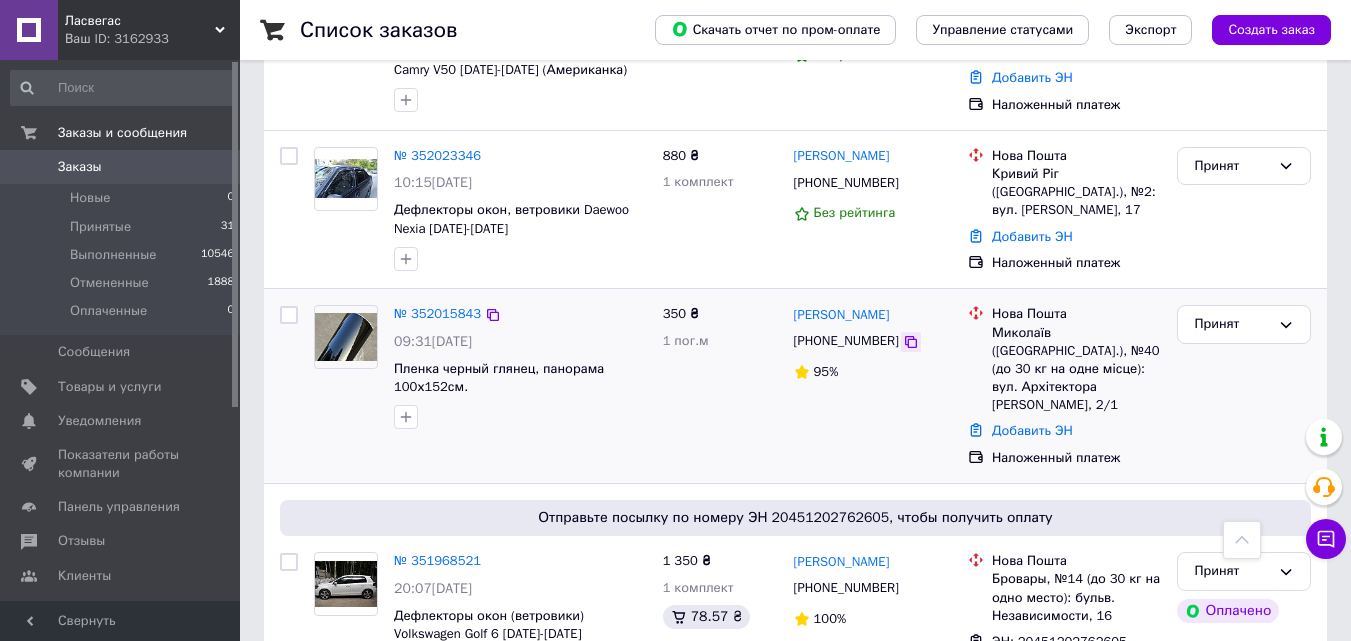 click 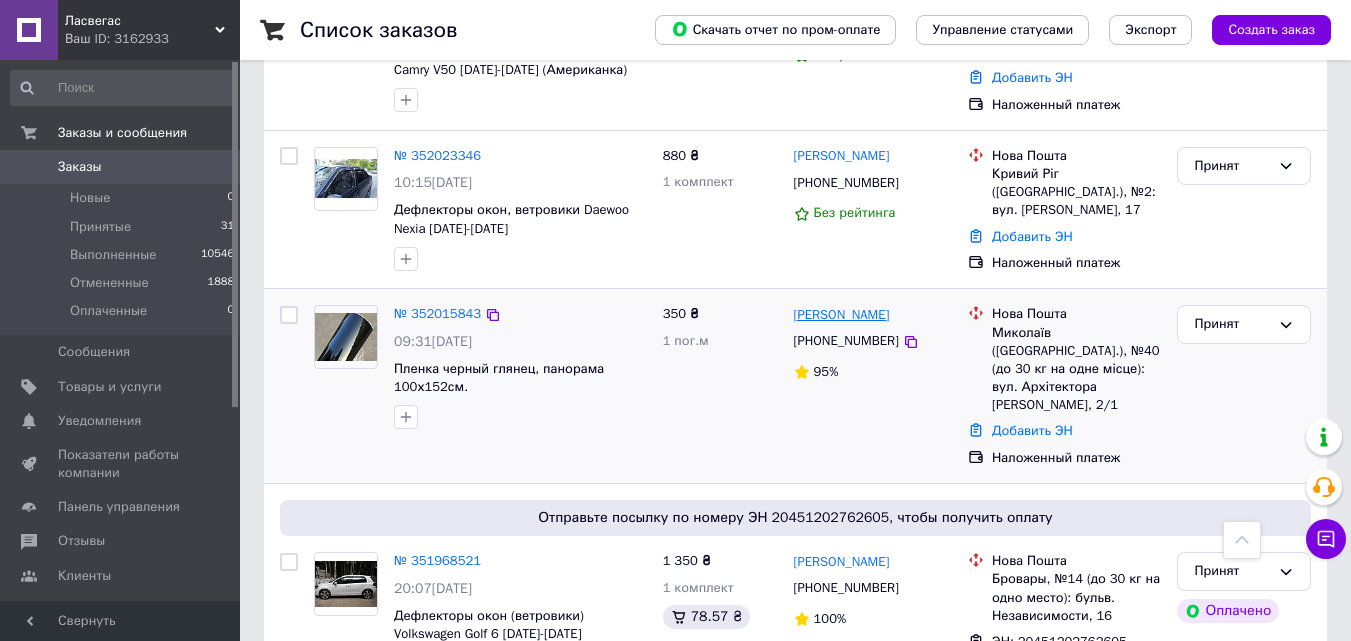 drag, startPoint x: 934, startPoint y: 325, endPoint x: 858, endPoint y: 328, distance: 76.05919 